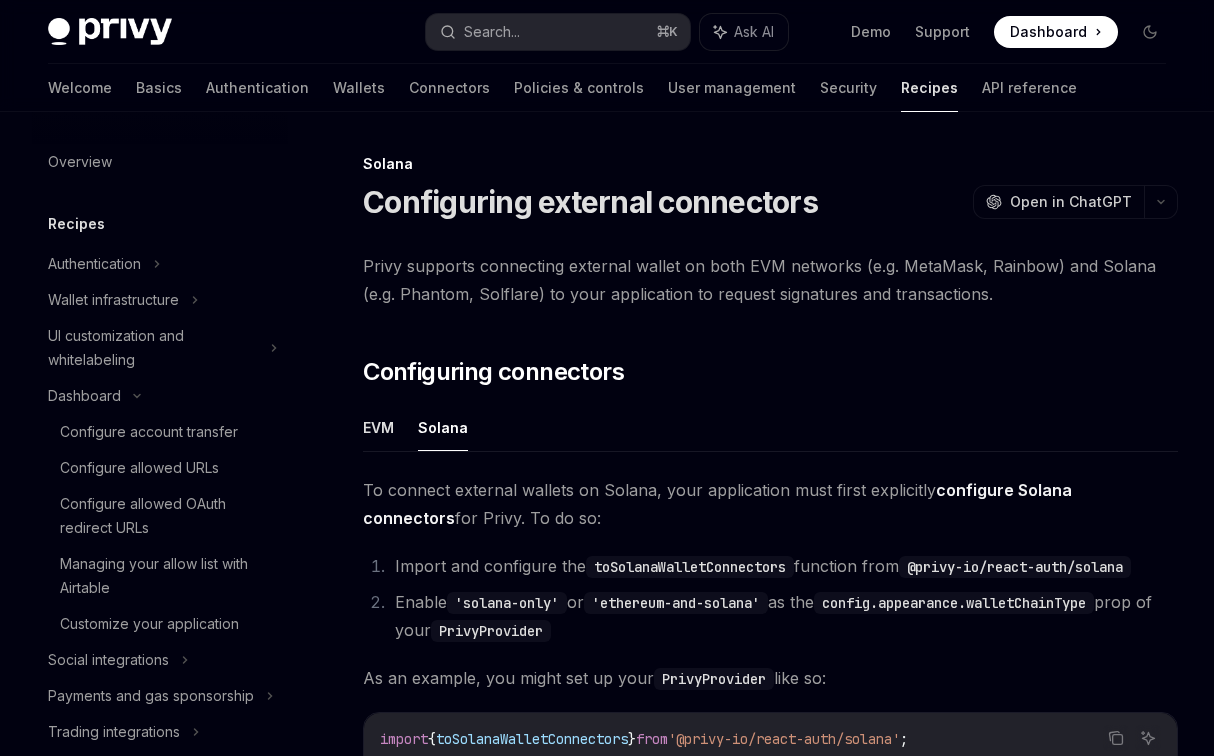 scroll, scrollTop: 4672, scrollLeft: 0, axis: vertical 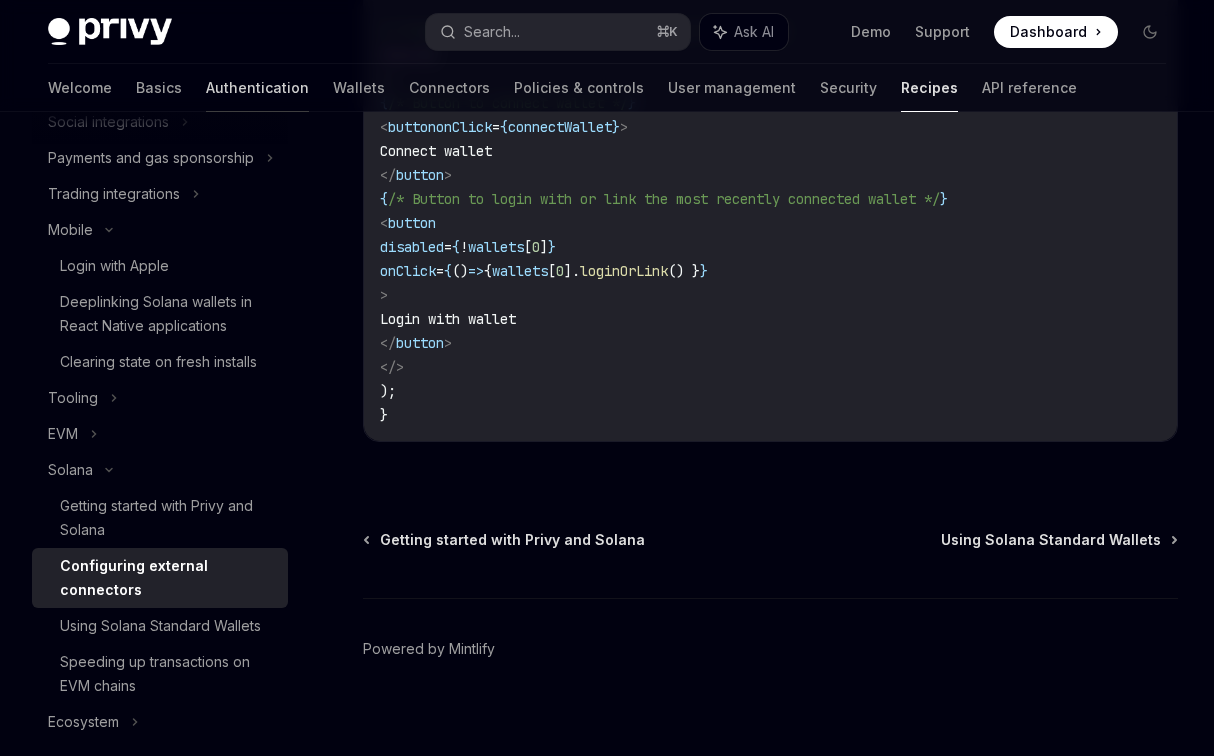 click on "Authentication" at bounding box center [257, 88] 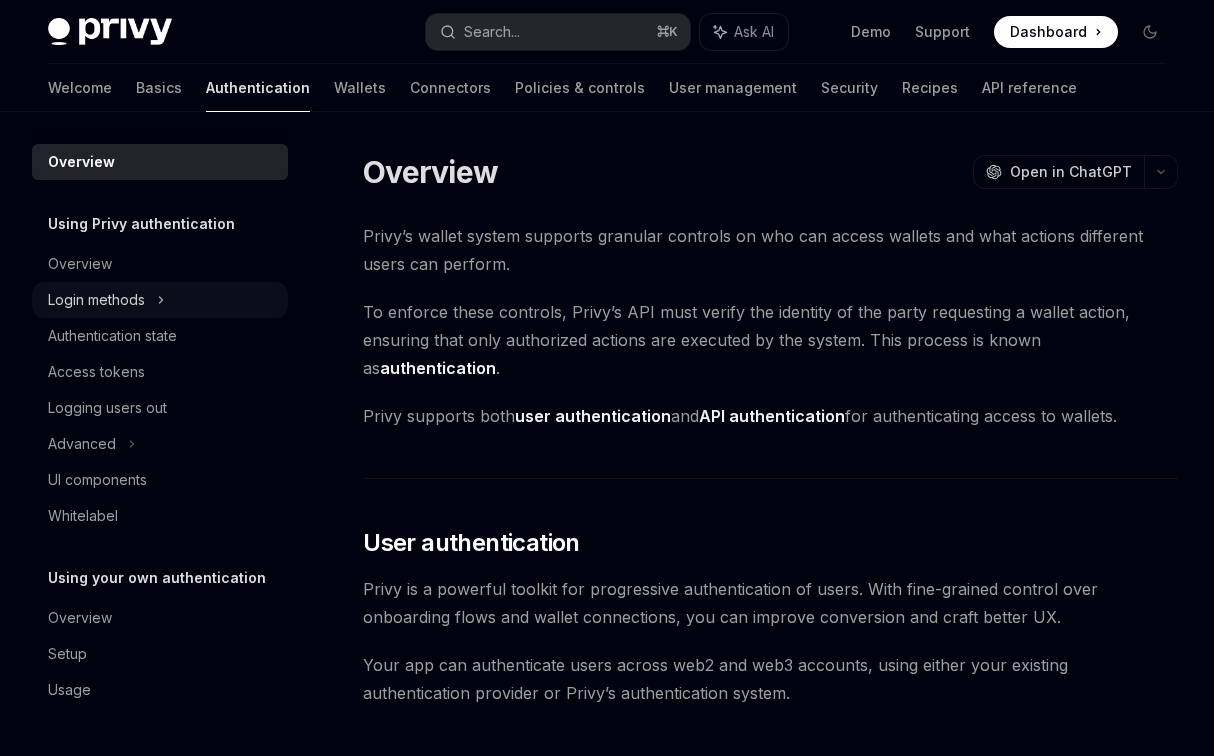 click on "Login methods" at bounding box center (96, 300) 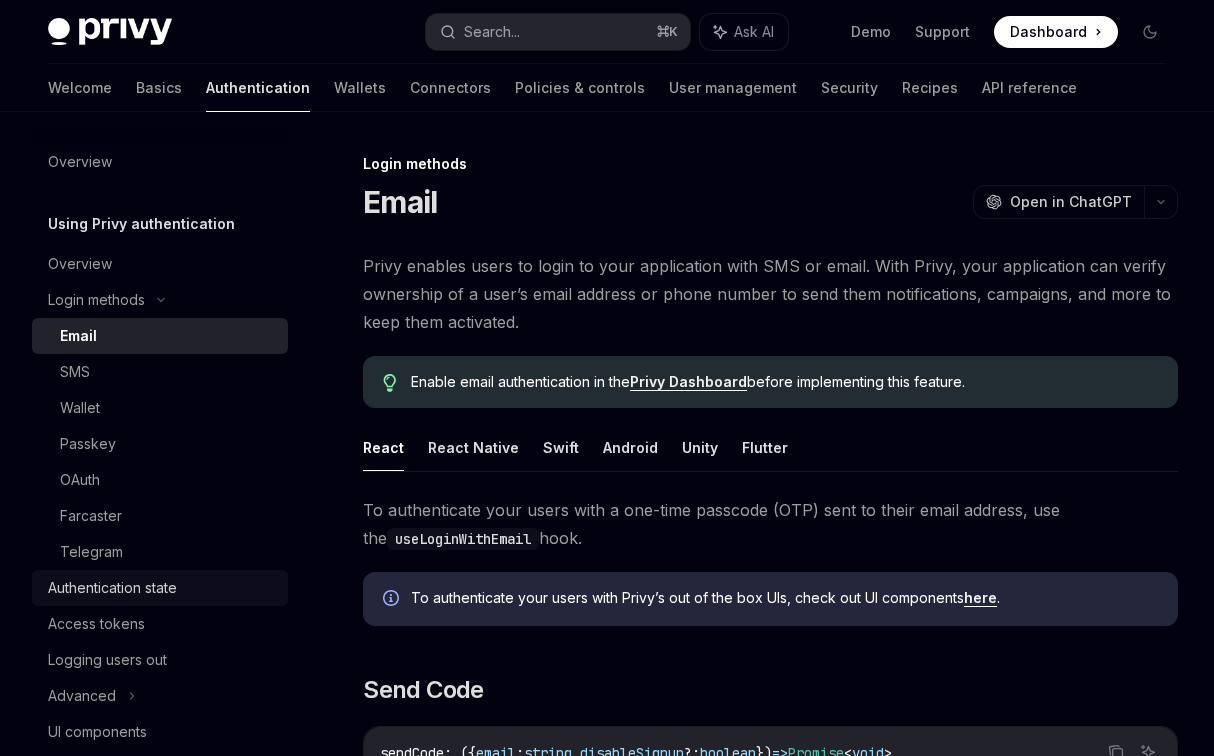click on "Authentication state" at bounding box center [112, 588] 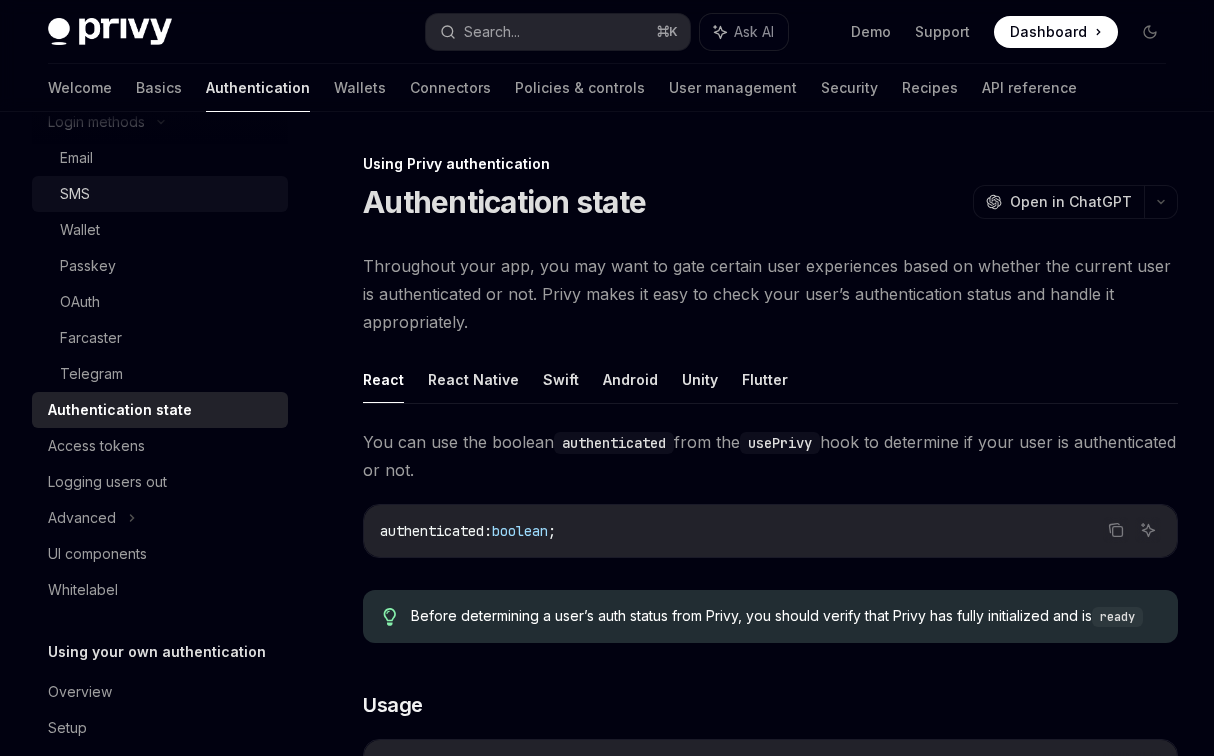 scroll, scrollTop: 0, scrollLeft: 0, axis: both 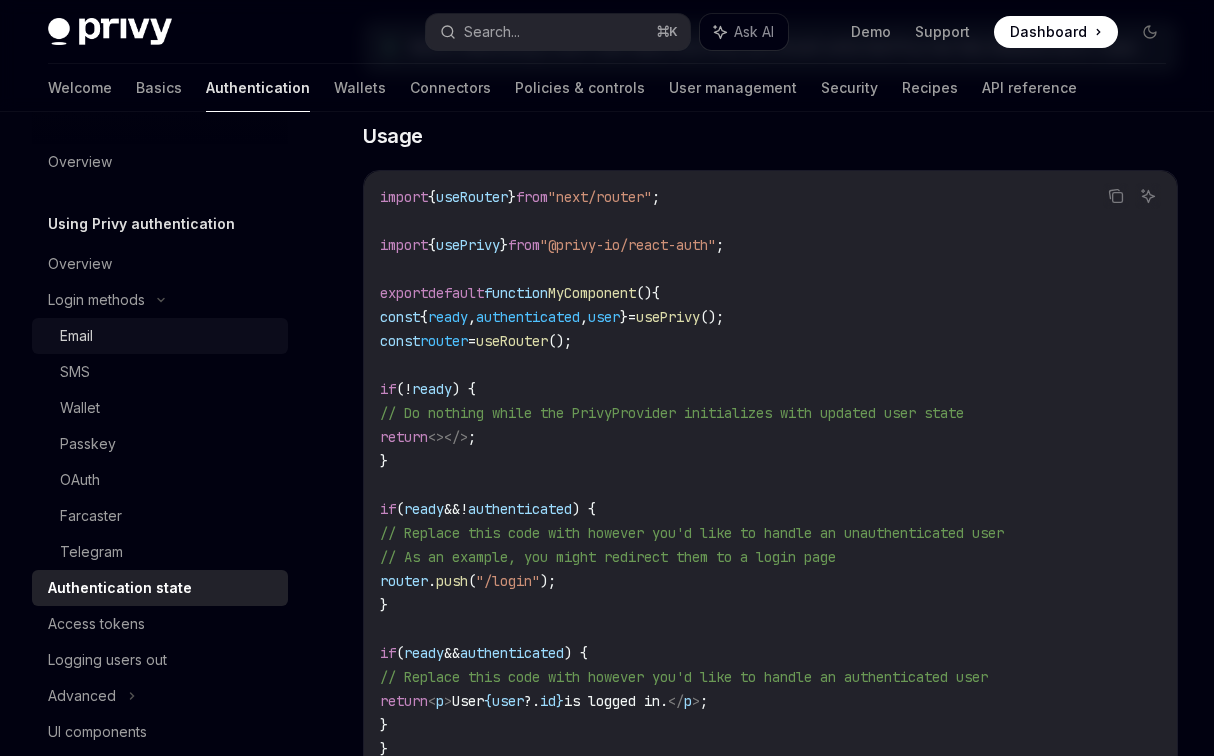 click on "Email" at bounding box center [168, 336] 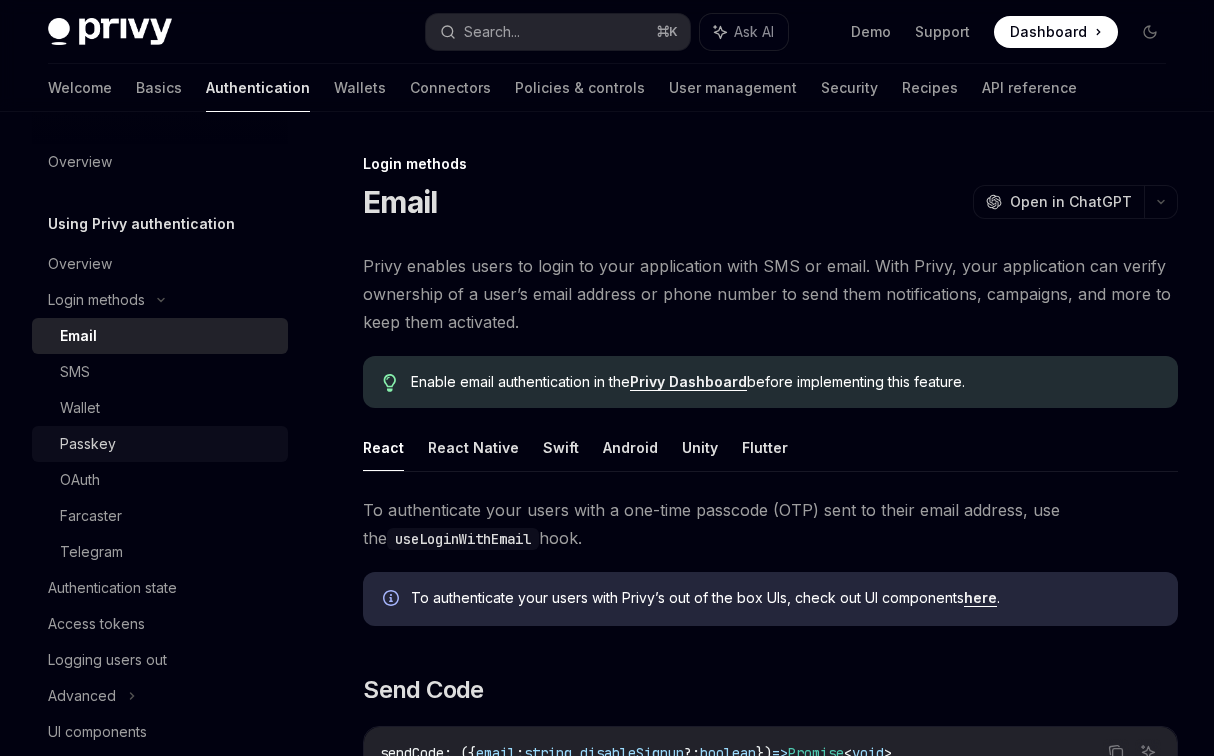 click on "Passkey" at bounding box center (168, 444) 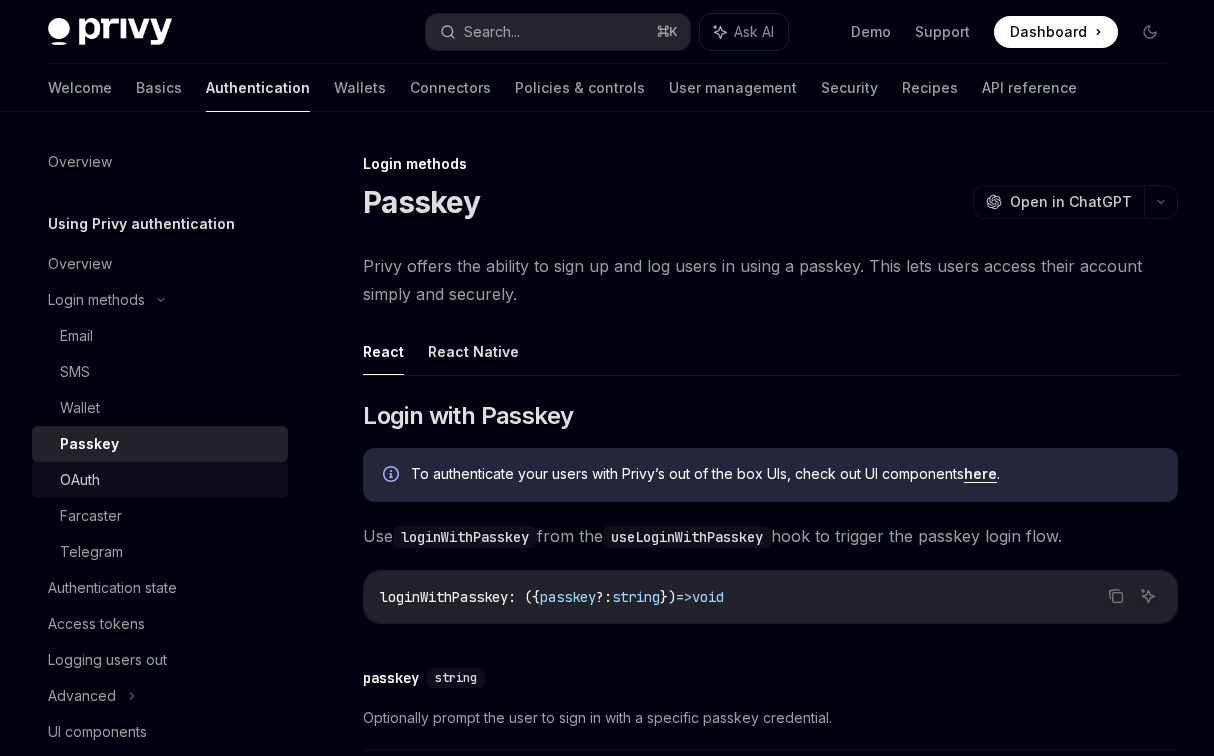 click on "OAuth" at bounding box center (168, 480) 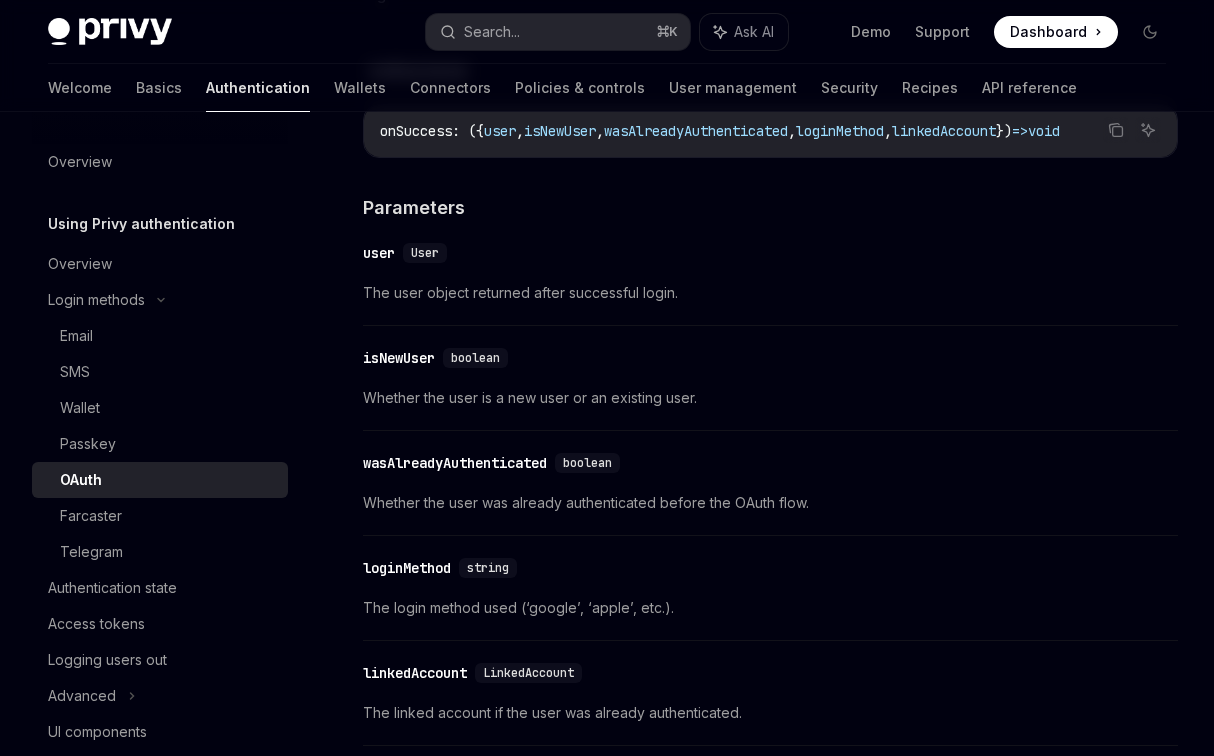 scroll, scrollTop: 2236, scrollLeft: 0, axis: vertical 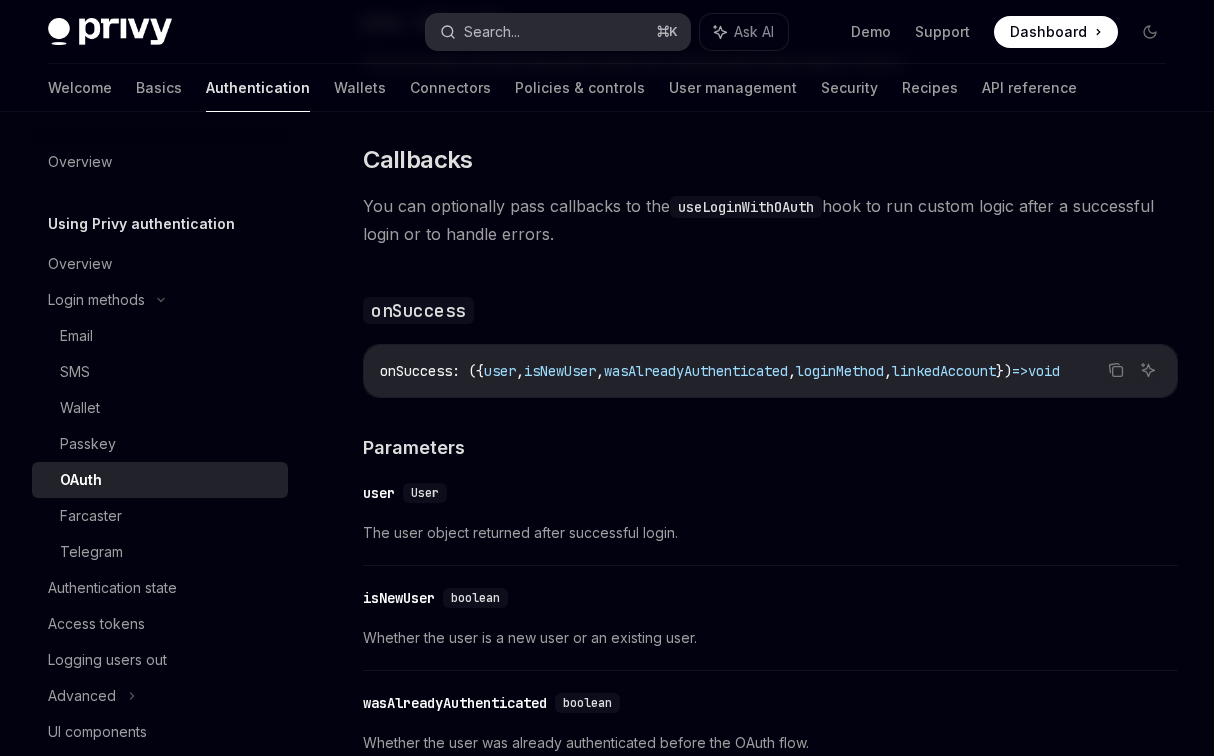 click on "Search... ⌘ K" at bounding box center (558, 32) 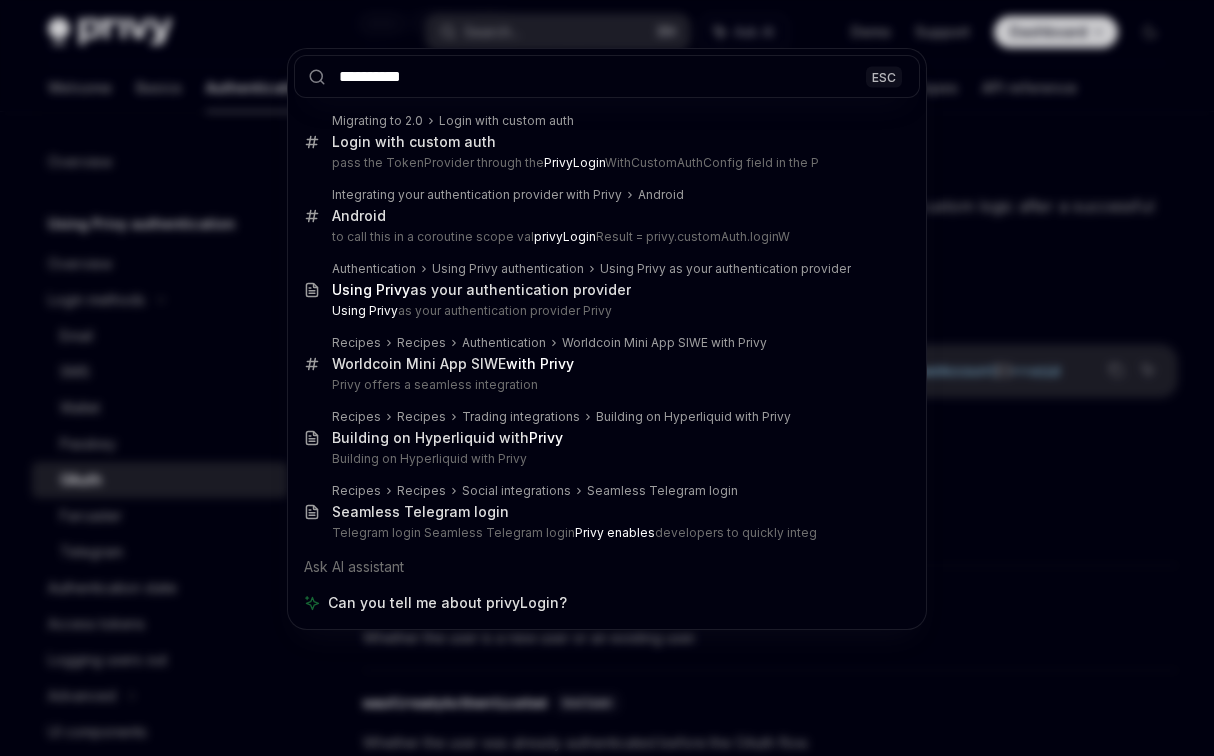 type on "**********" 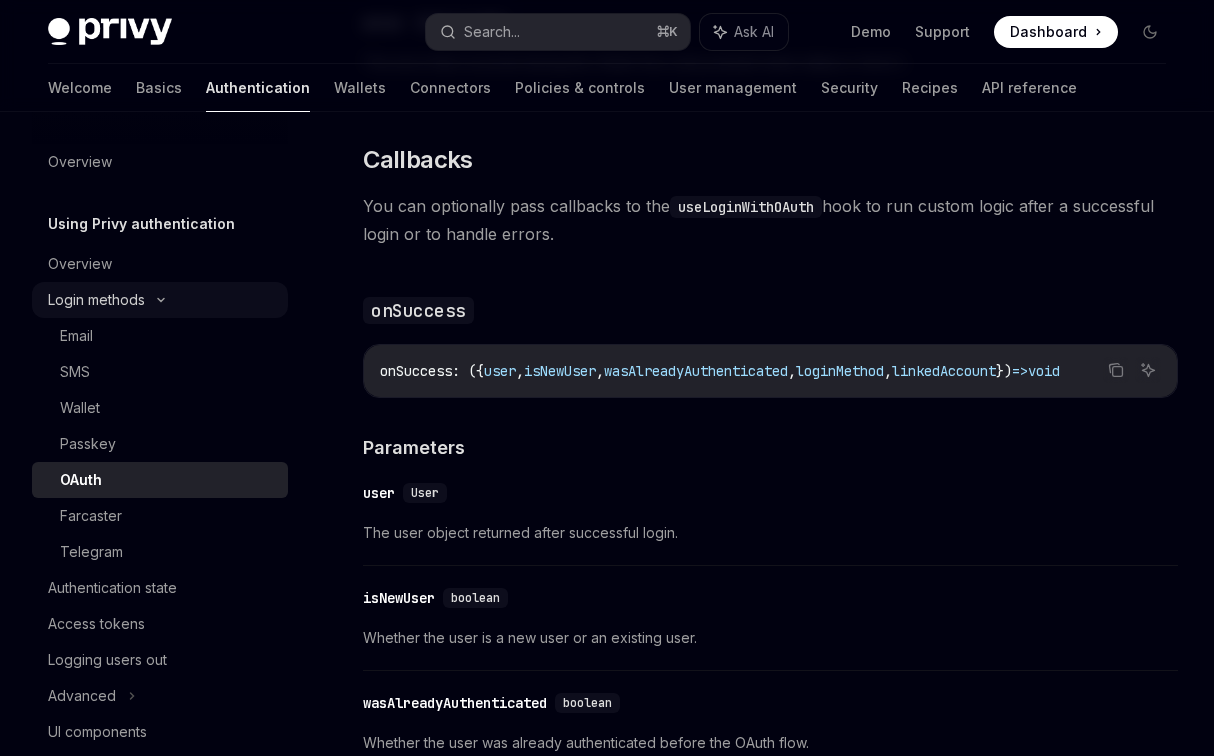 click on "Login methods" at bounding box center (96, 300) 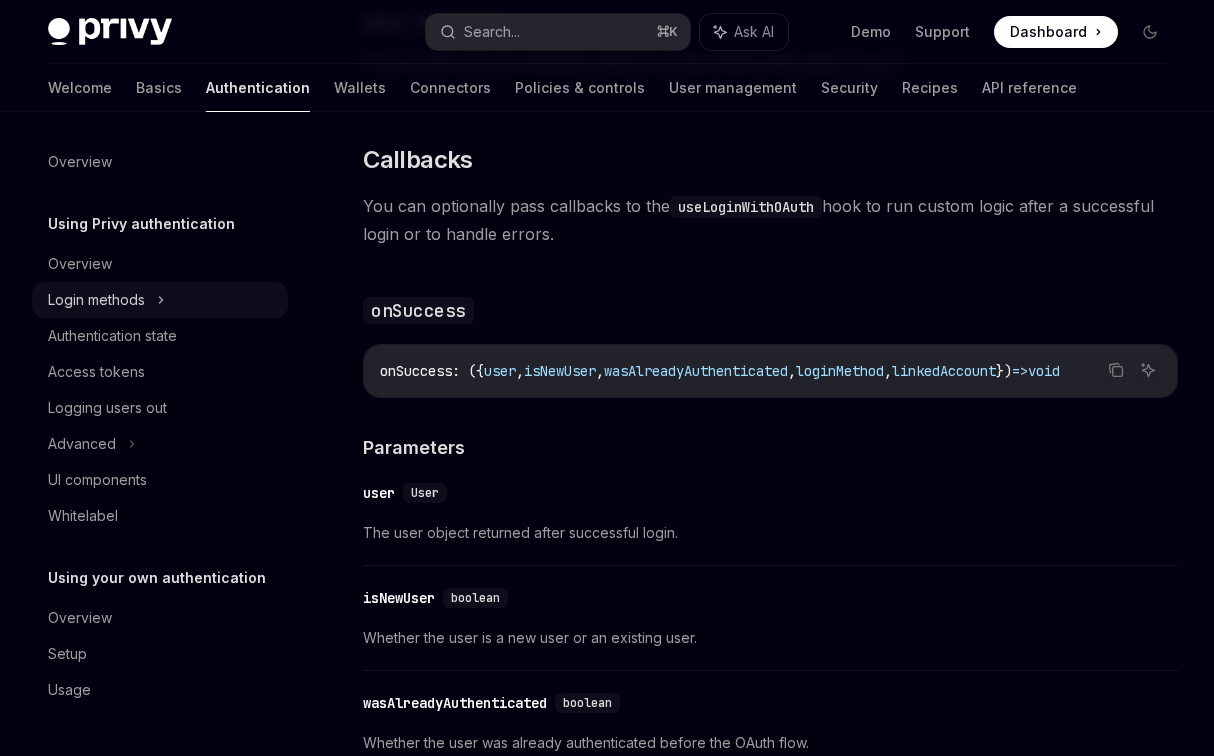 click on "Login methods" at bounding box center (96, 300) 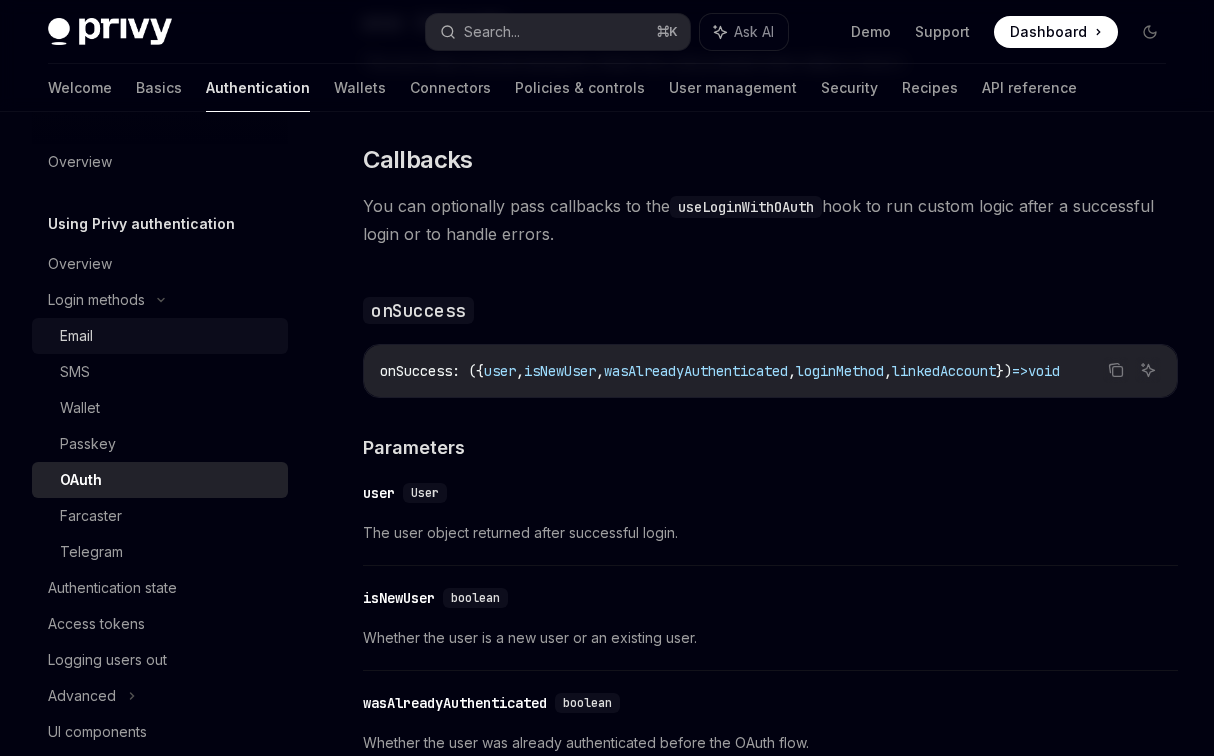 click on "Email" at bounding box center [168, 336] 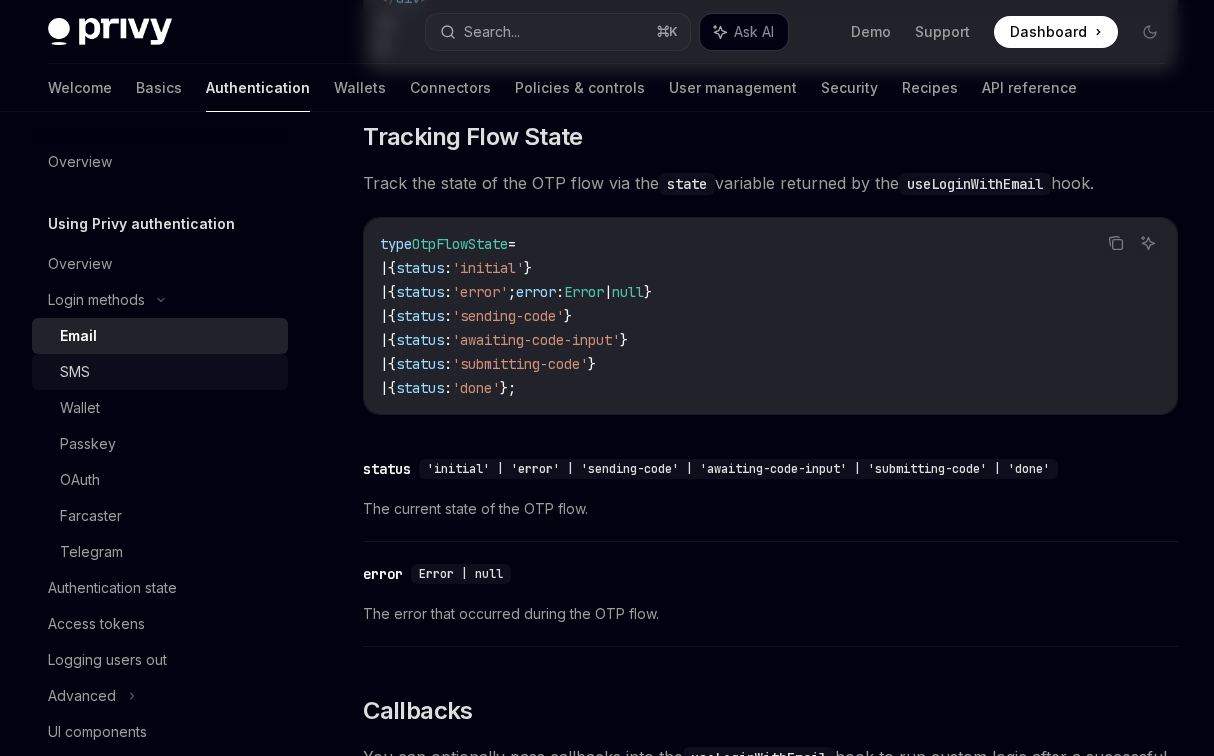 scroll, scrollTop: 0, scrollLeft: 0, axis: both 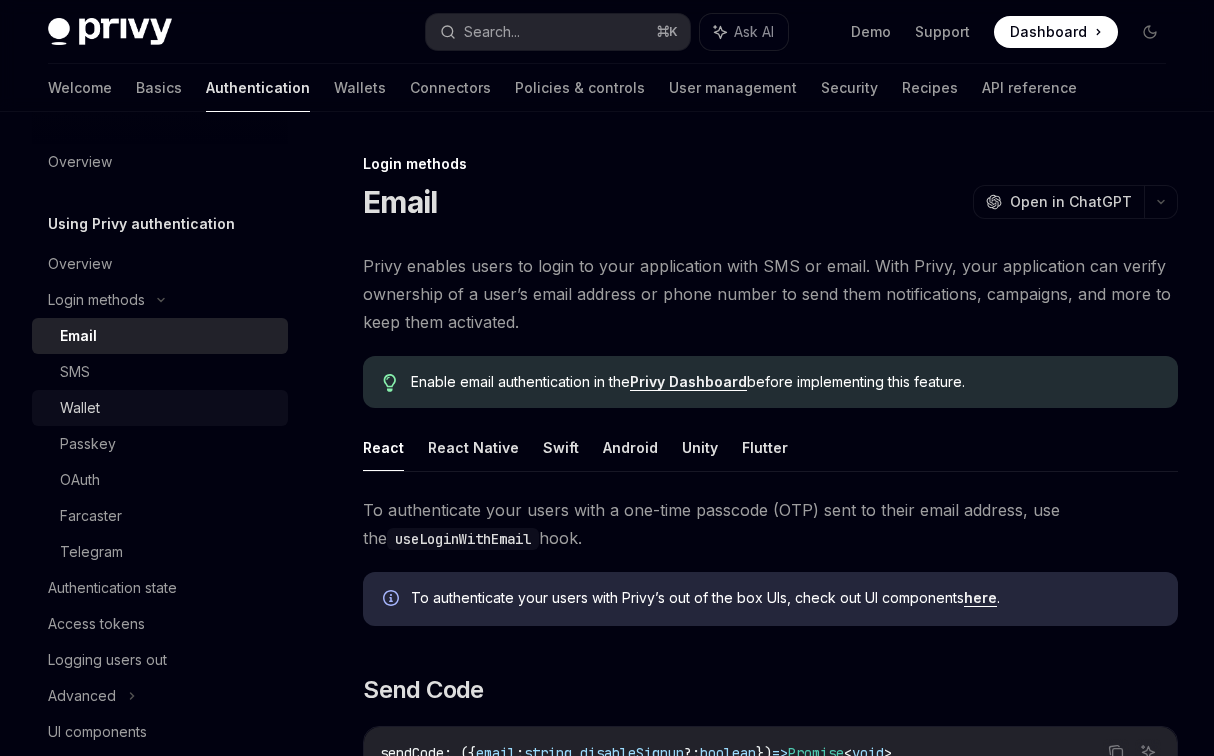 click on "Wallet" at bounding box center (168, 408) 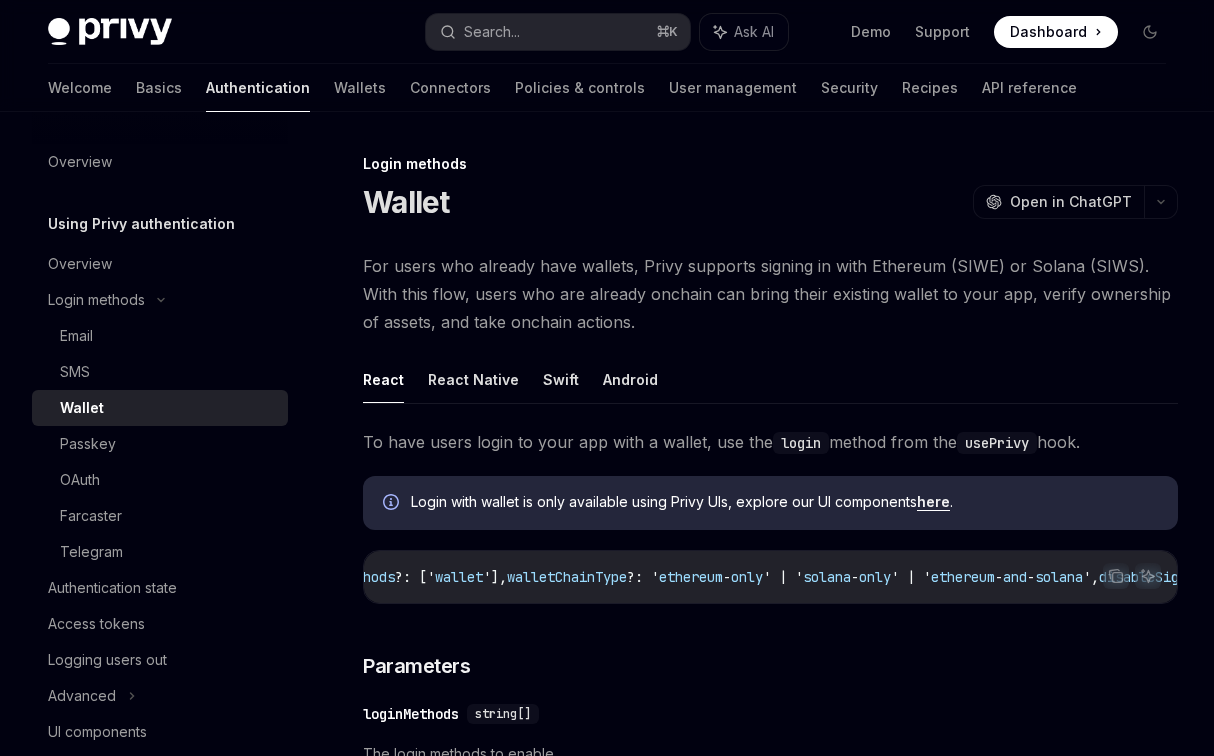 scroll, scrollTop: 0, scrollLeft: 0, axis: both 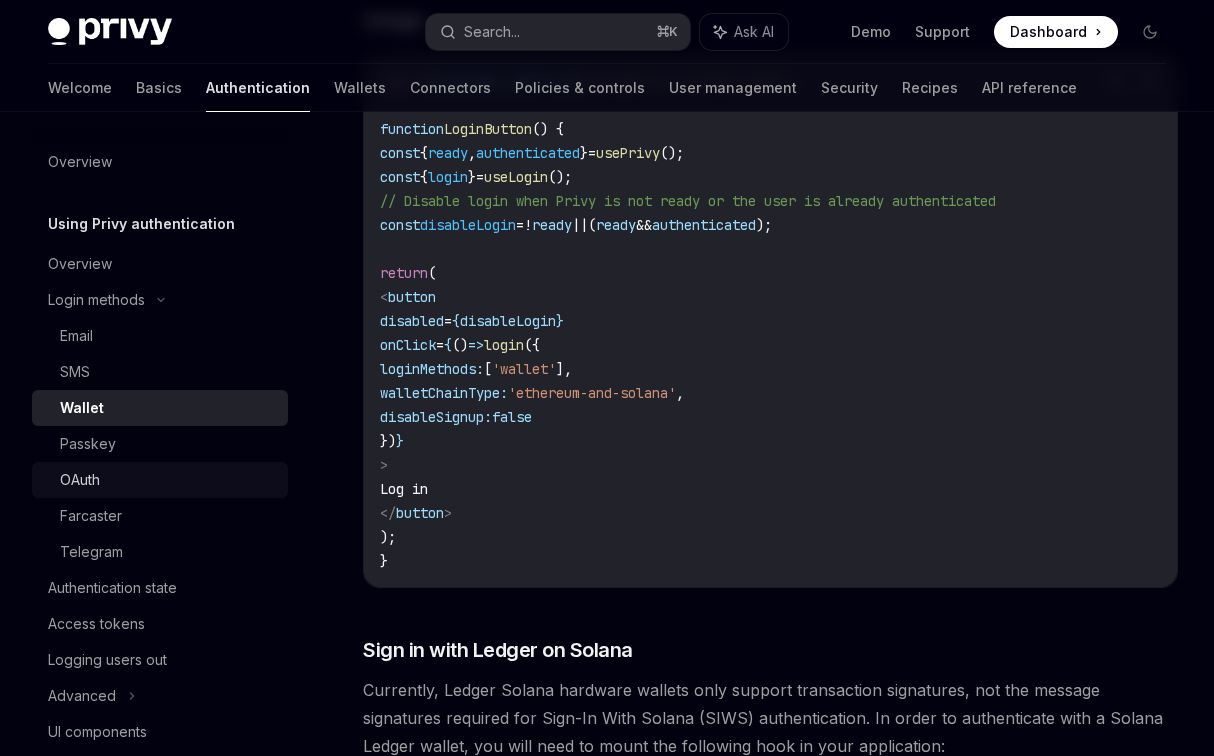 click on "OAuth" at bounding box center [168, 480] 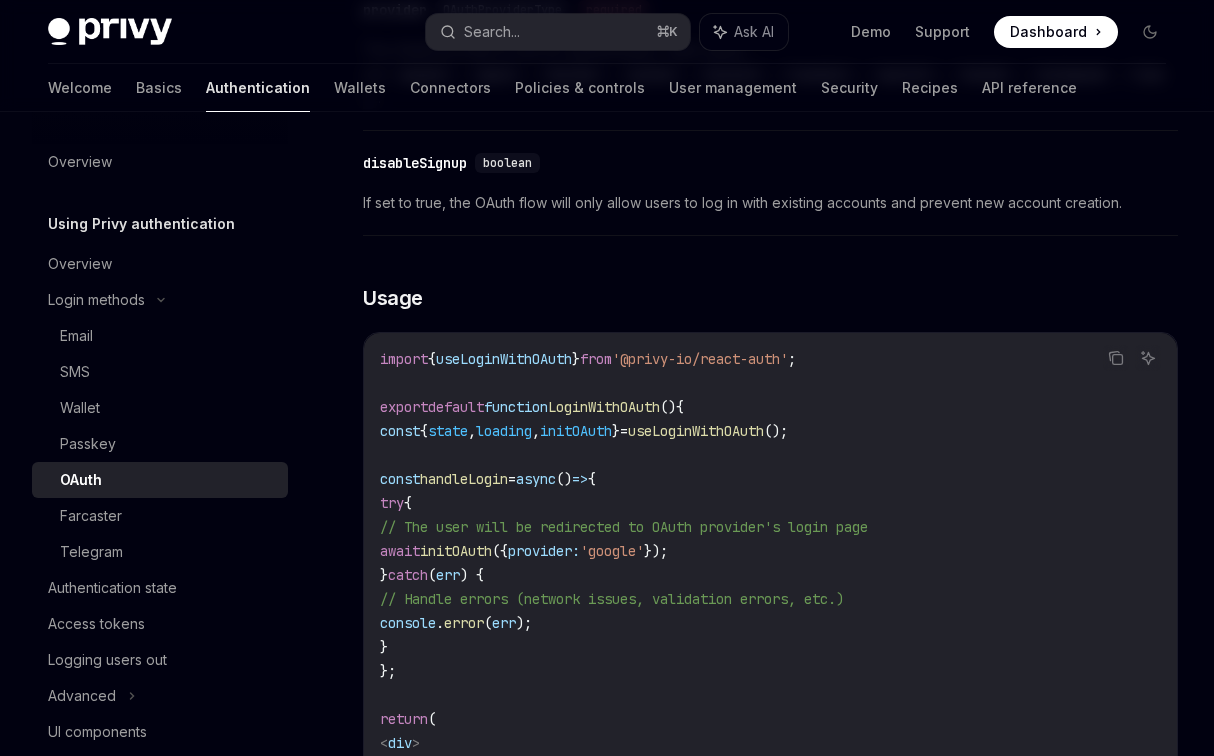 scroll, scrollTop: 907, scrollLeft: 0, axis: vertical 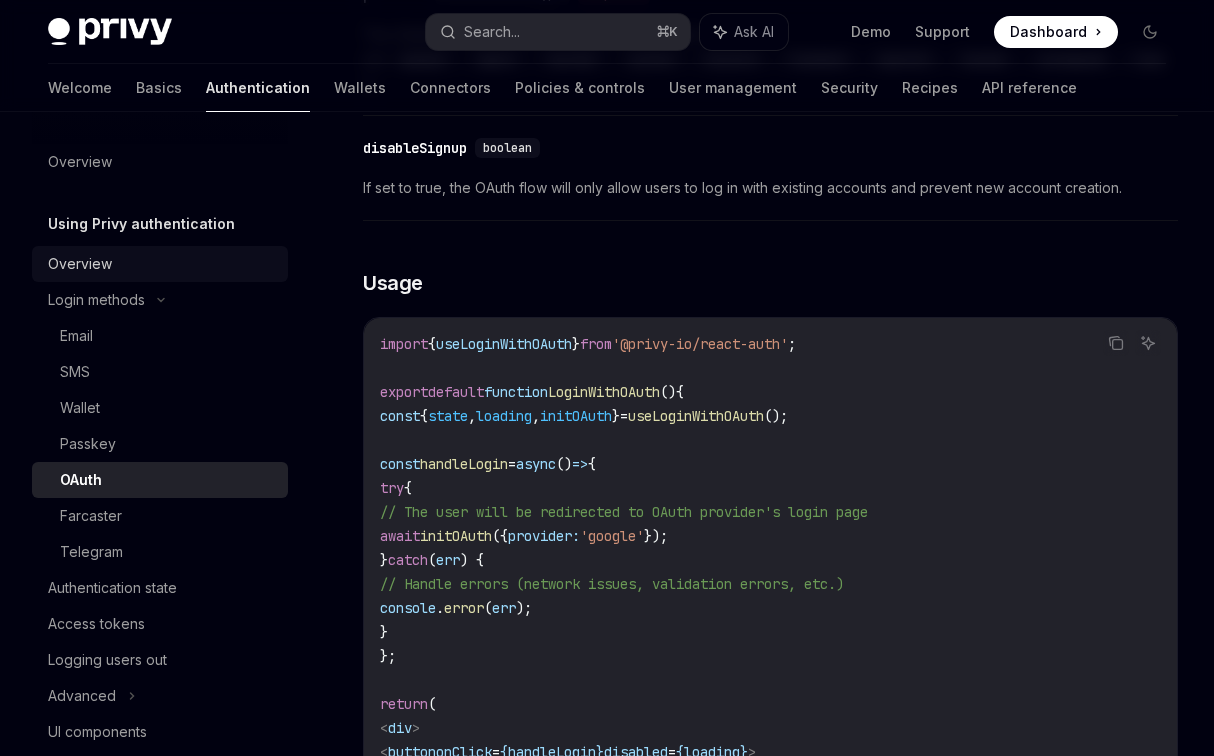 click on "Overview" at bounding box center (162, 264) 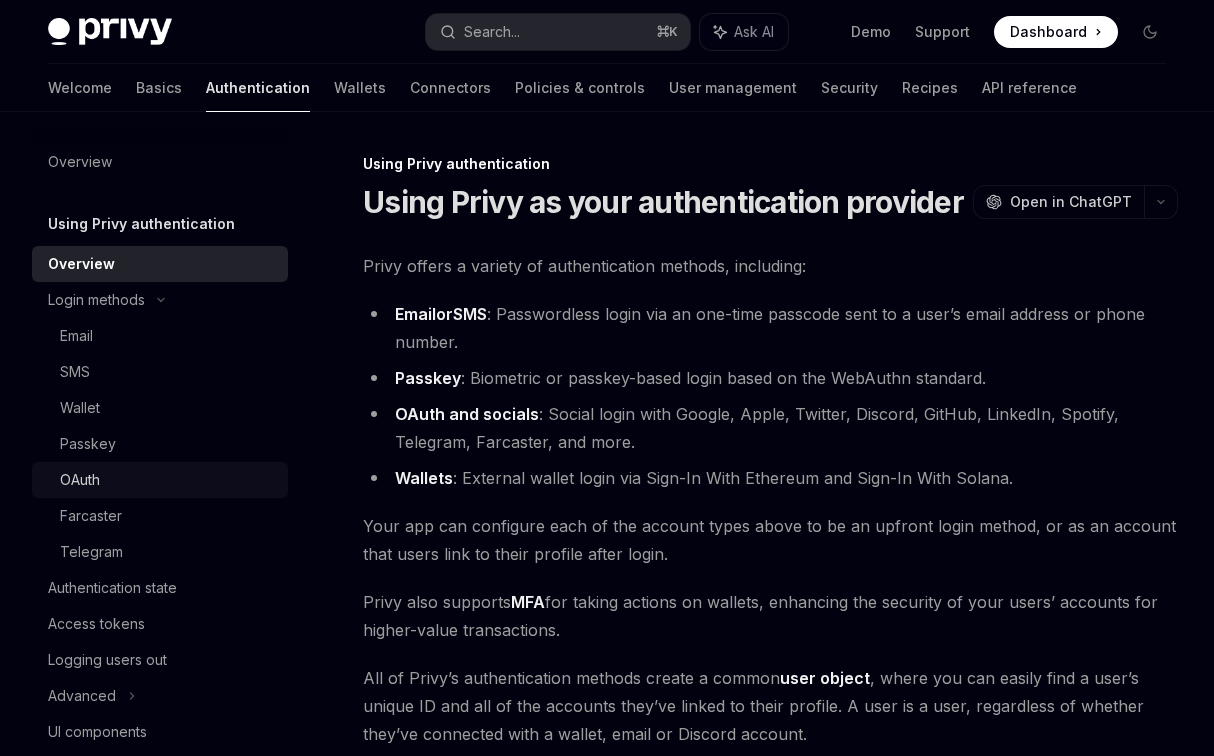 click on "OAuth" at bounding box center (168, 480) 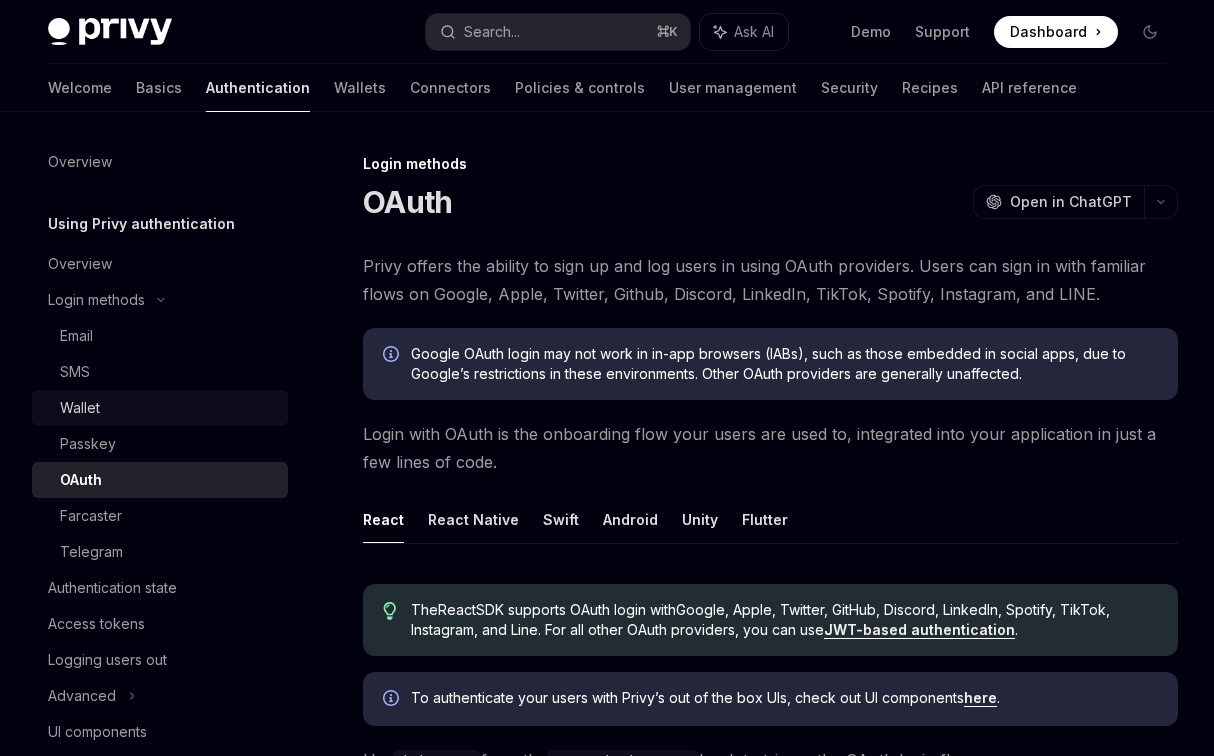 click on "Wallet" at bounding box center (168, 408) 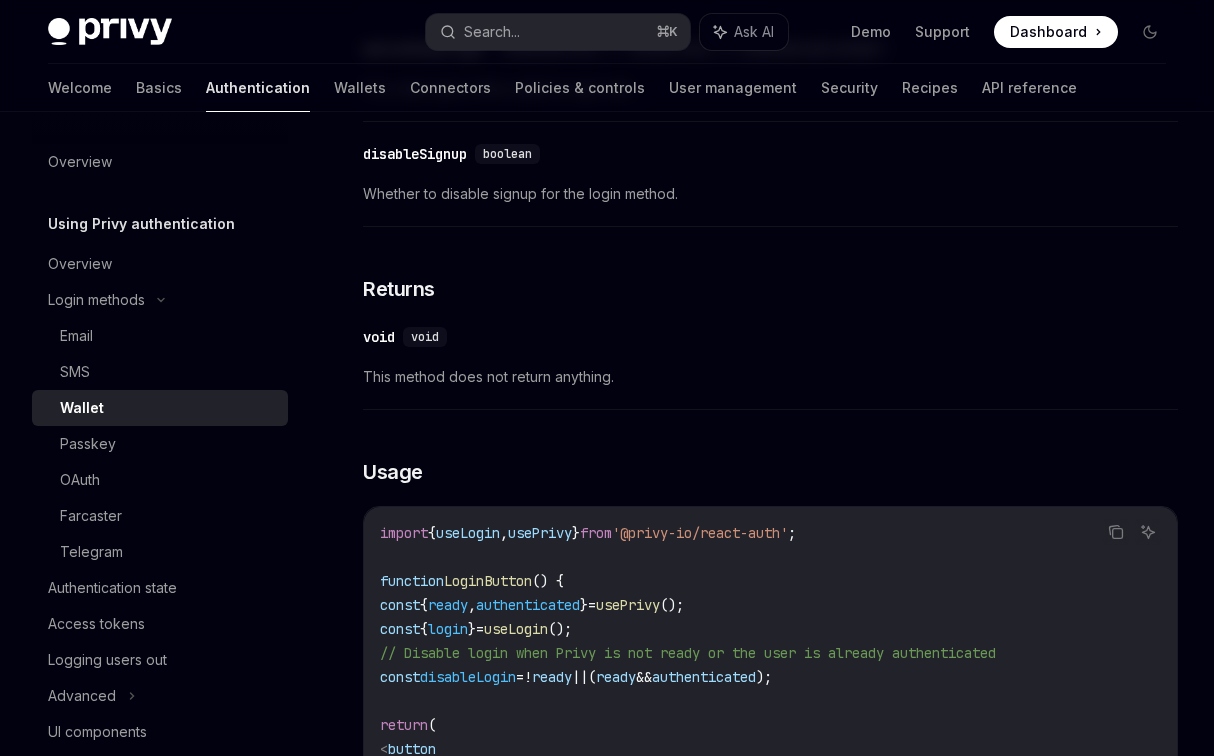 scroll, scrollTop: 1052, scrollLeft: 0, axis: vertical 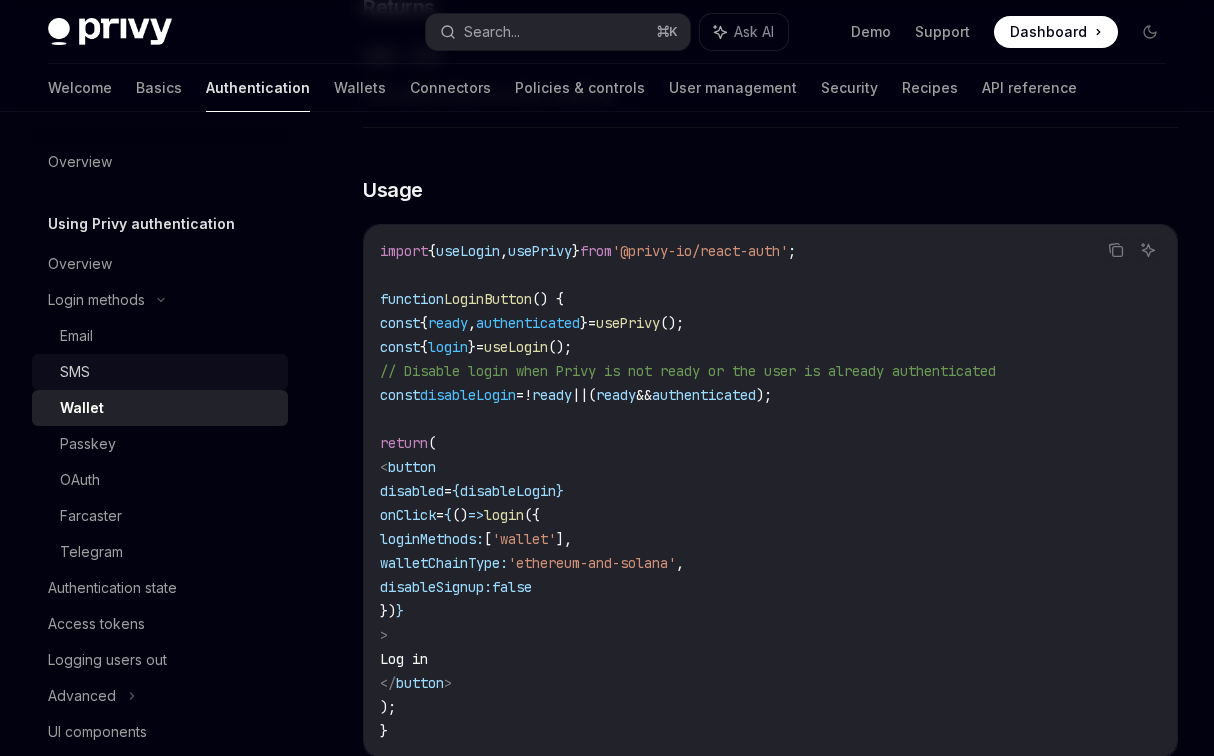 click on "SMS" at bounding box center [160, 372] 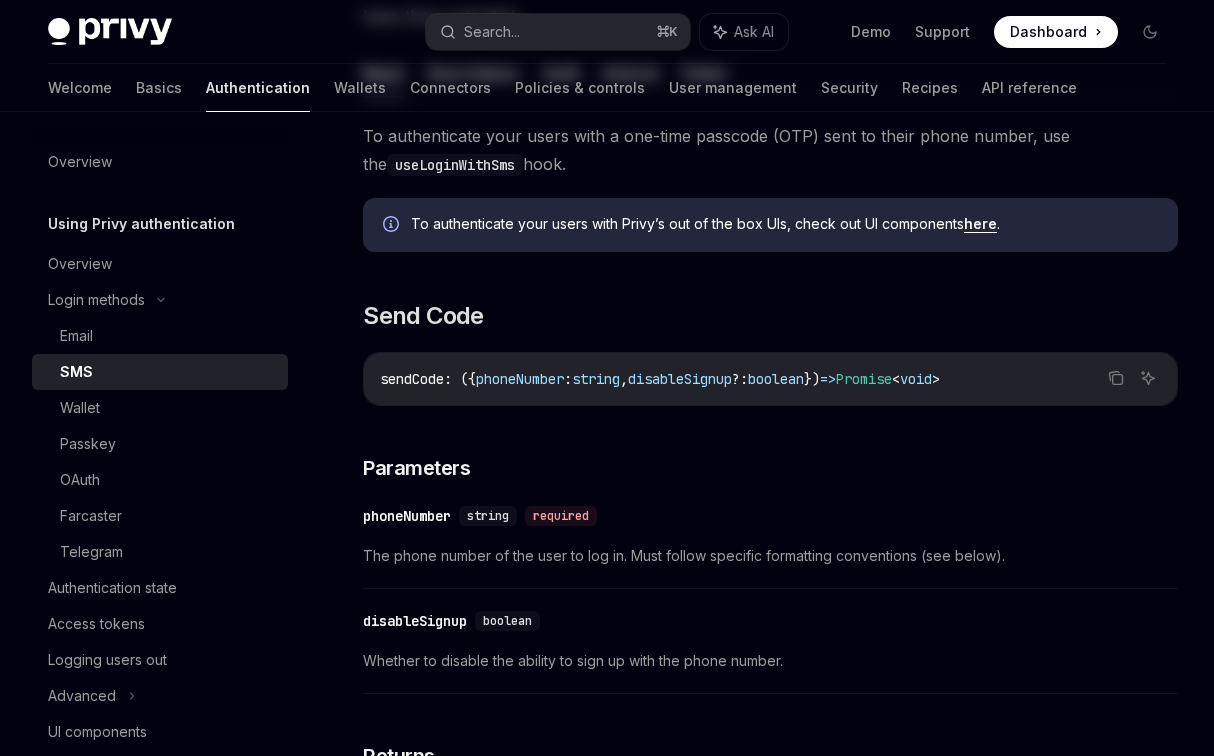 scroll, scrollTop: 361, scrollLeft: 0, axis: vertical 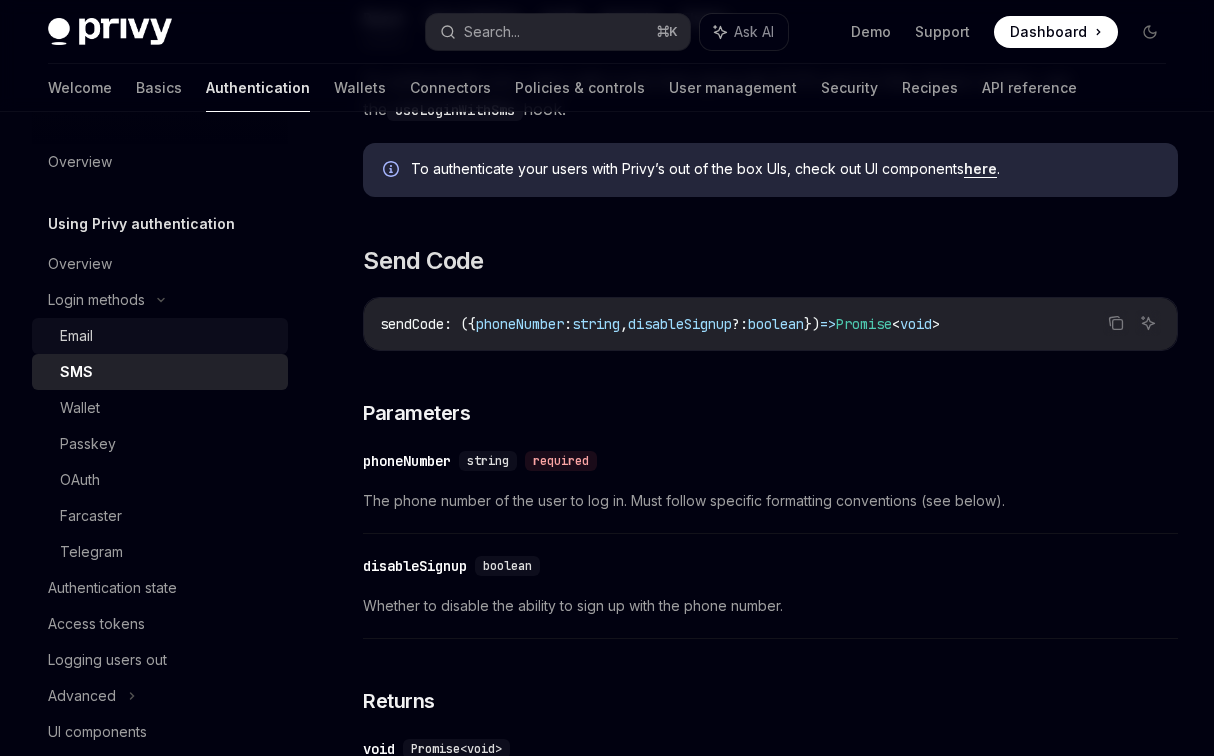 click on "Email" at bounding box center [168, 336] 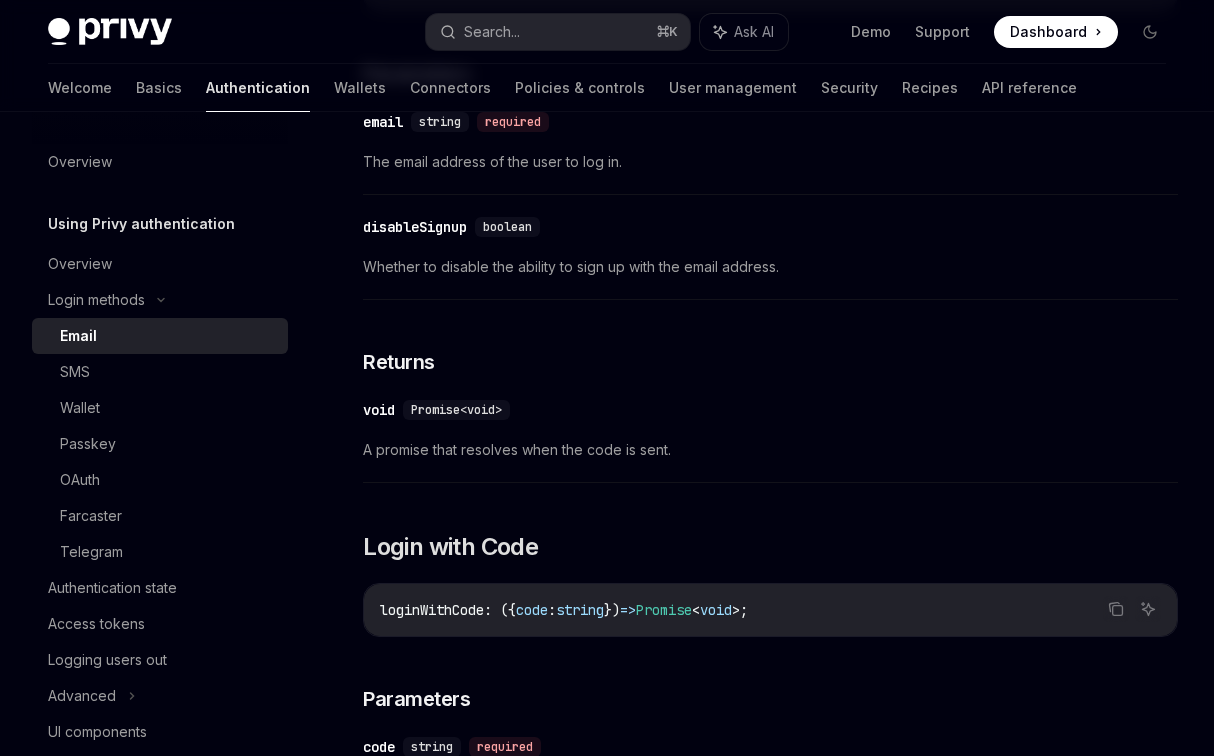 scroll, scrollTop: 1045, scrollLeft: 0, axis: vertical 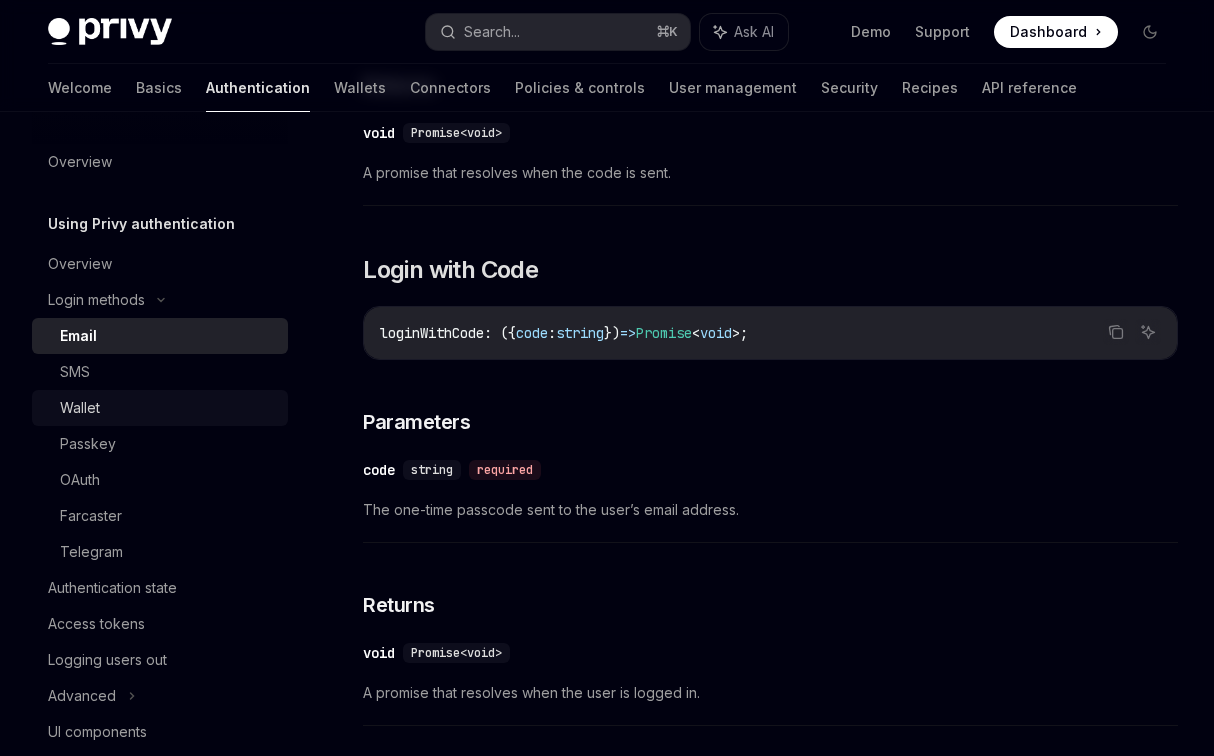 click on "Wallet" at bounding box center (168, 408) 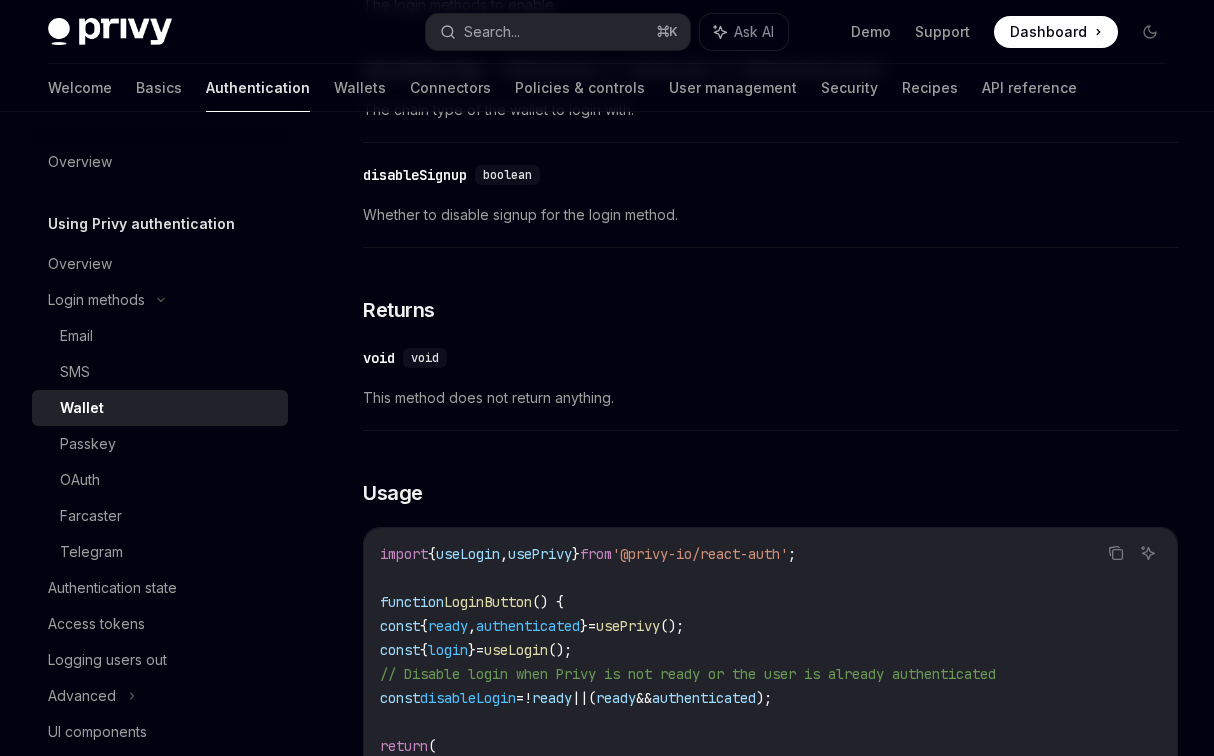 scroll, scrollTop: 595, scrollLeft: 0, axis: vertical 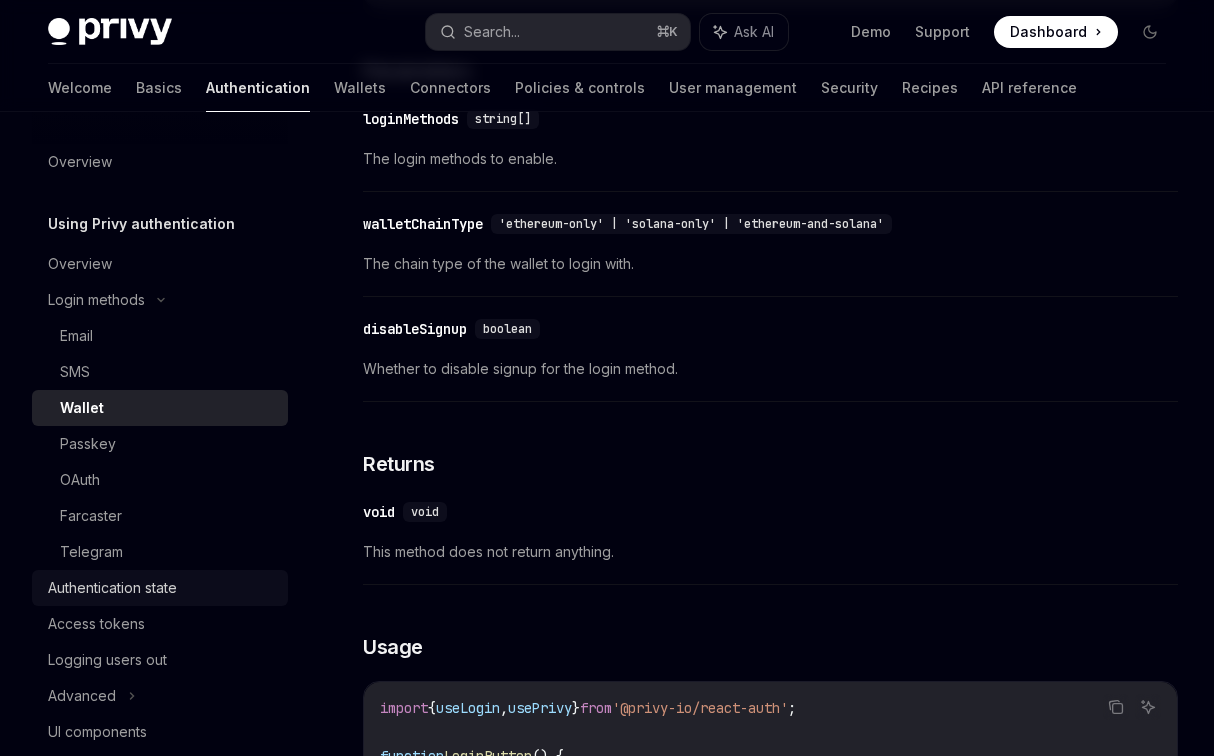 click on "Authentication state" at bounding box center [162, 588] 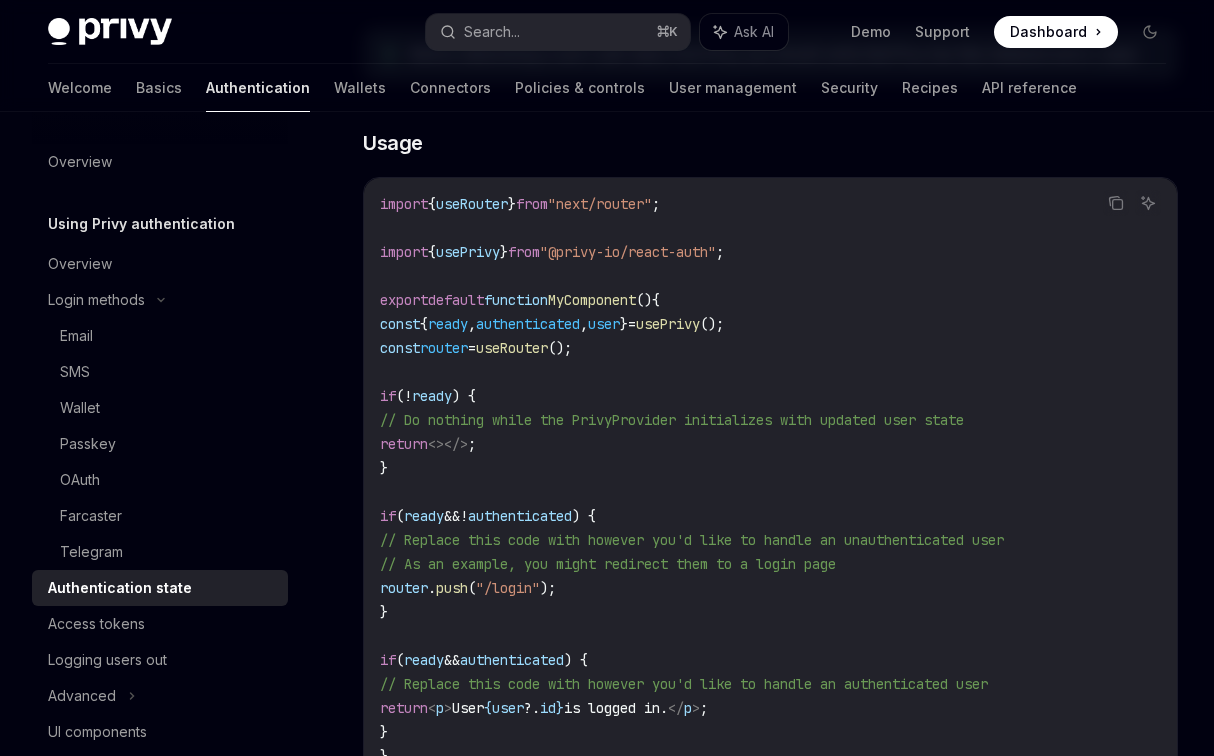 scroll, scrollTop: 917, scrollLeft: 0, axis: vertical 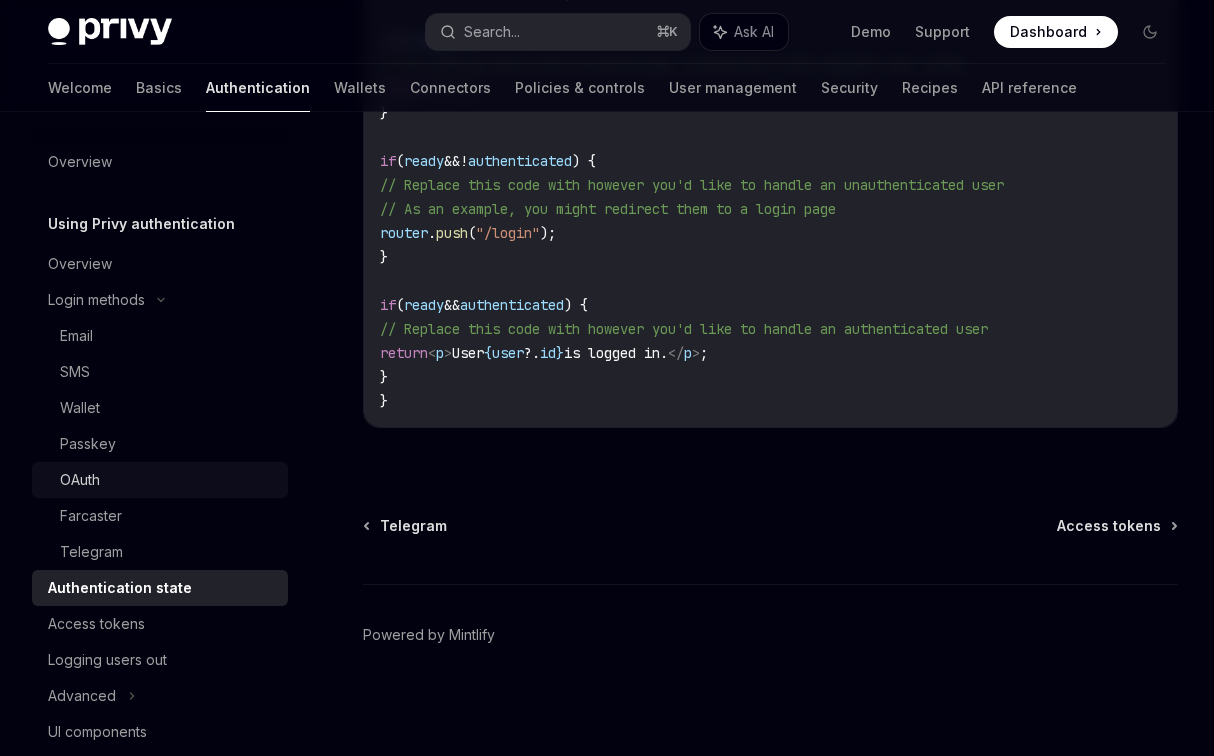 click on "OAuth" at bounding box center [168, 480] 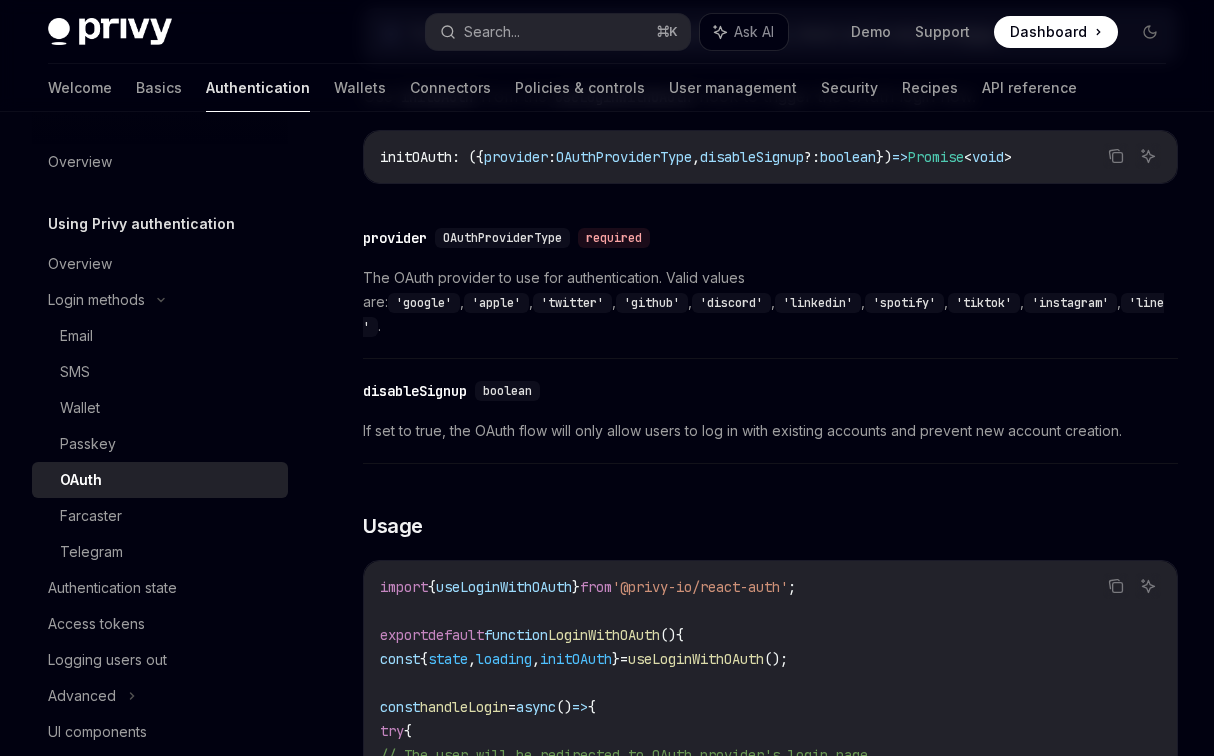 scroll, scrollTop: 487, scrollLeft: 0, axis: vertical 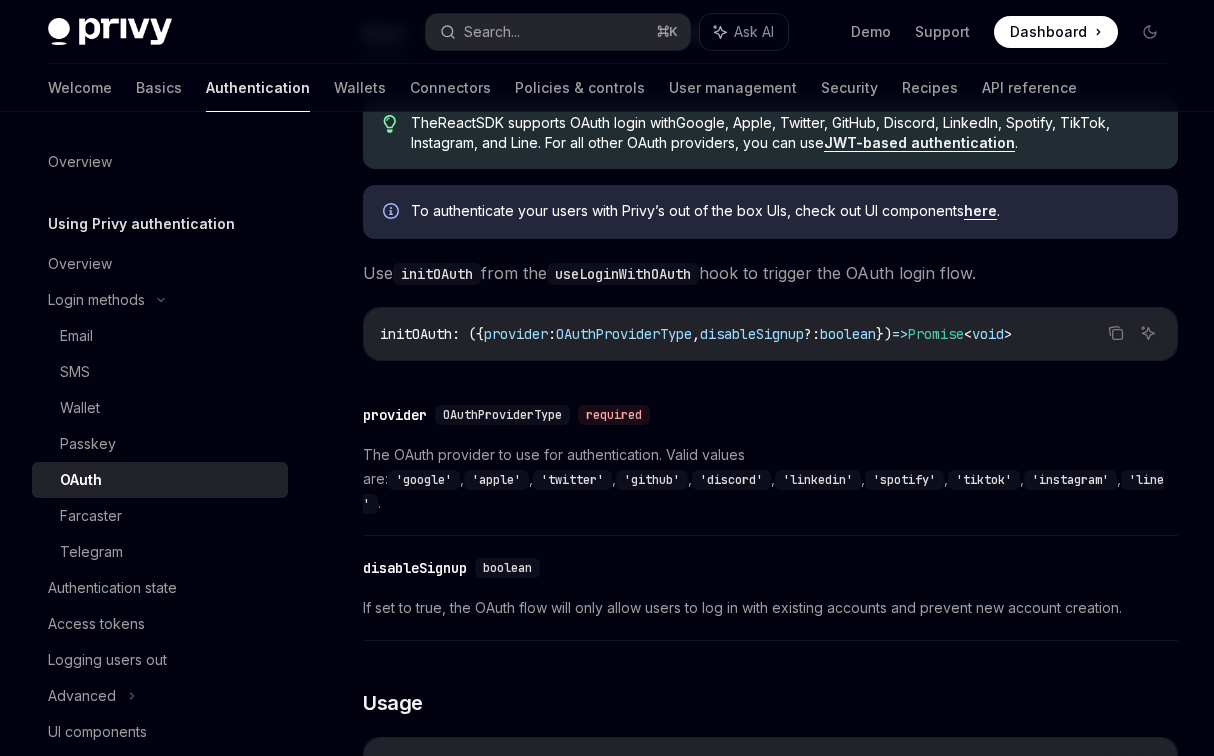 click on "here" at bounding box center (980, 211) 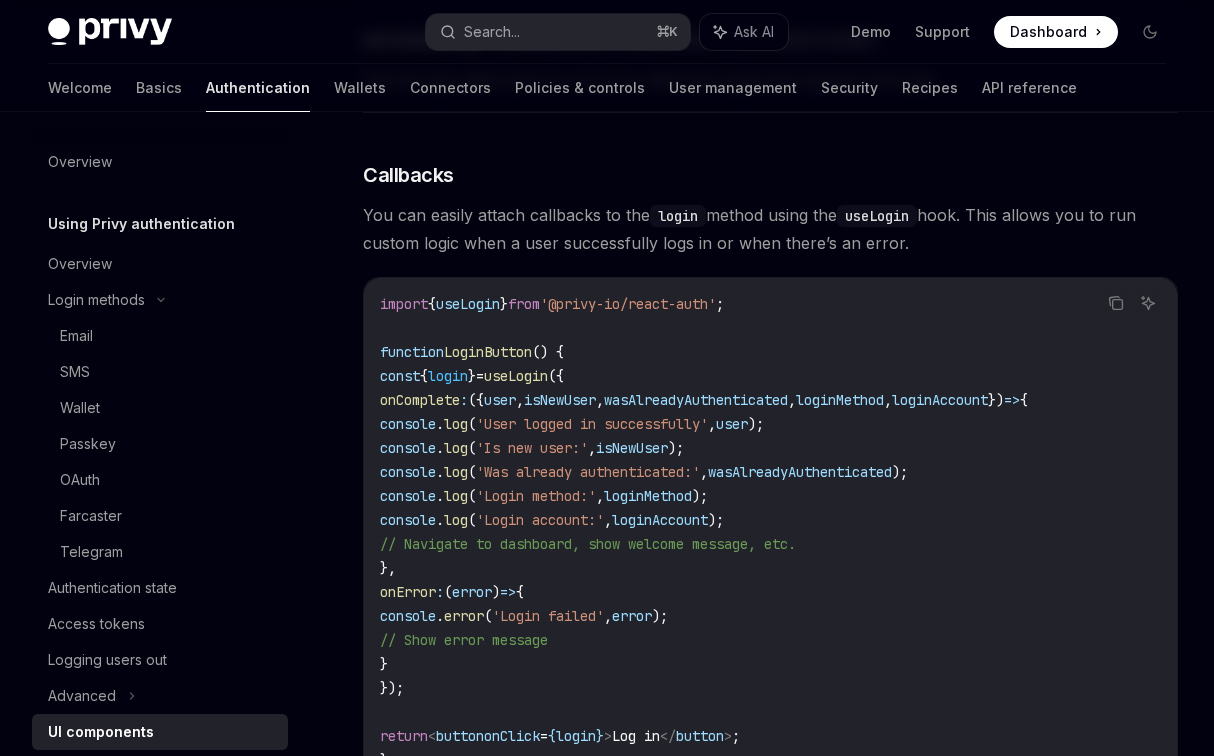 scroll, scrollTop: 2367, scrollLeft: 0, axis: vertical 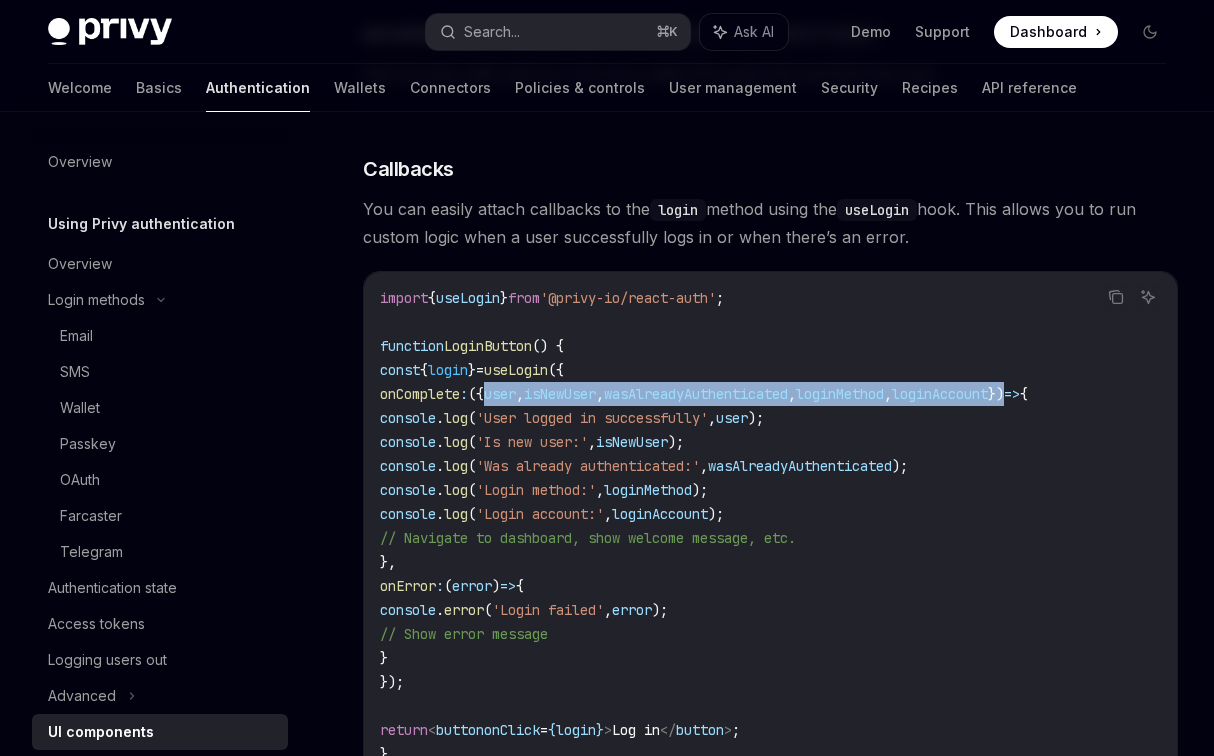 drag, startPoint x: 1081, startPoint y: 403, endPoint x: 484, endPoint y: 403, distance: 597 